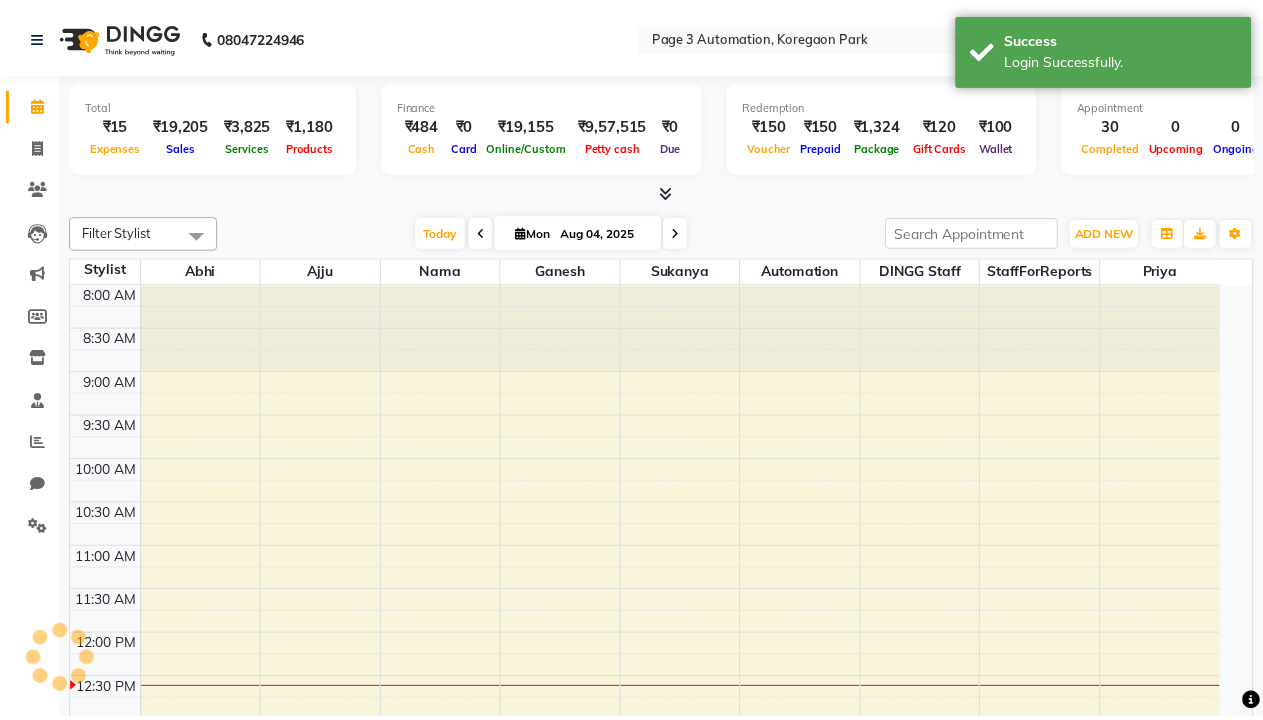scroll, scrollTop: 0, scrollLeft: 0, axis: both 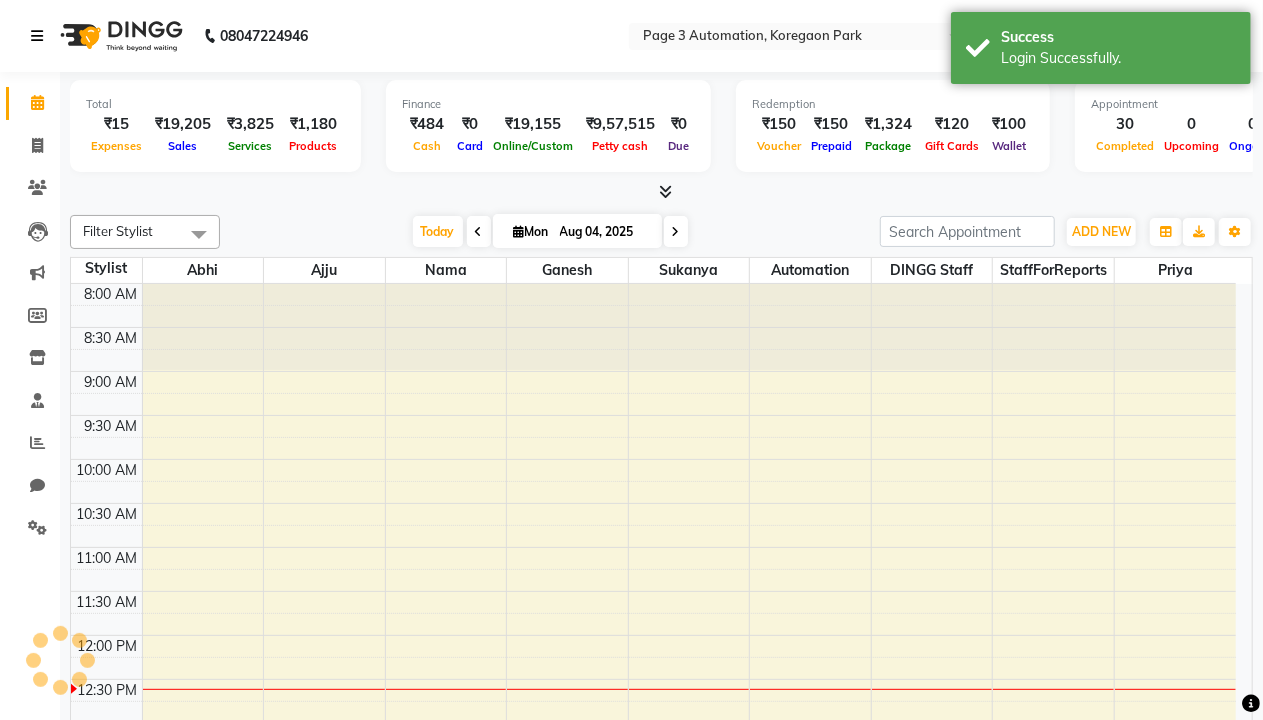 click at bounding box center (37, 36) 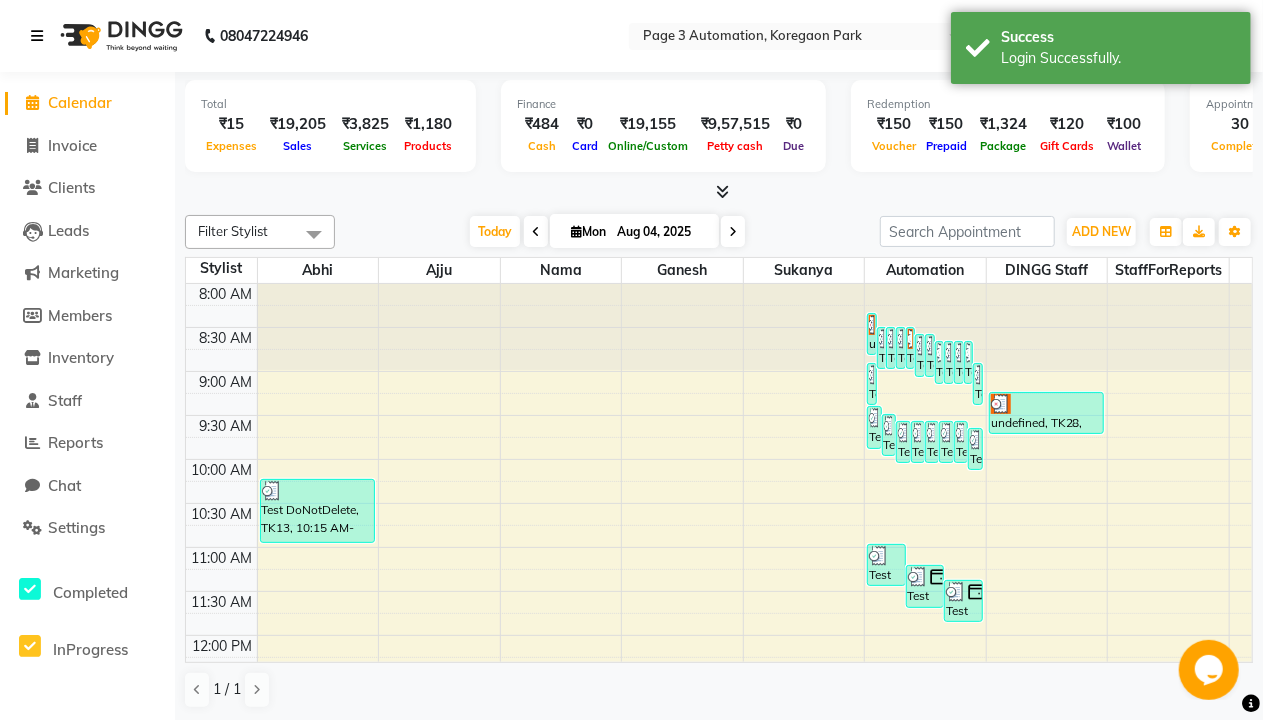 scroll, scrollTop: 0, scrollLeft: 0, axis: both 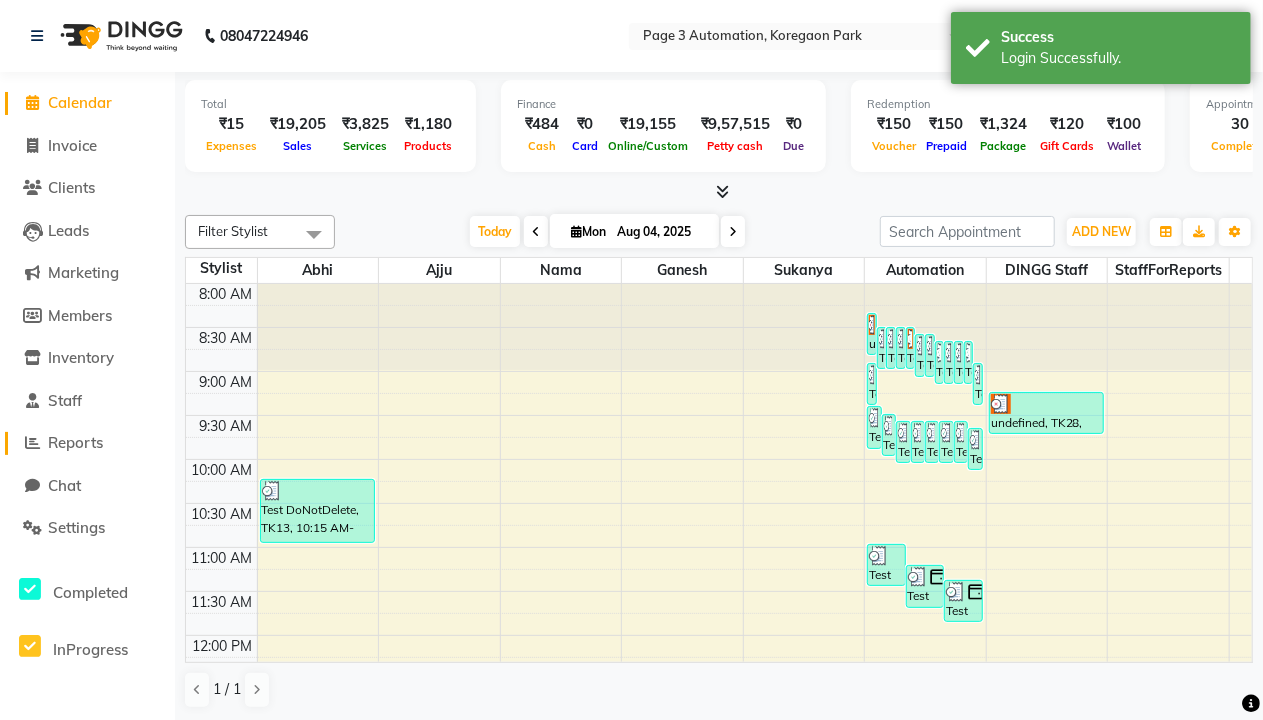 click on "Reports" 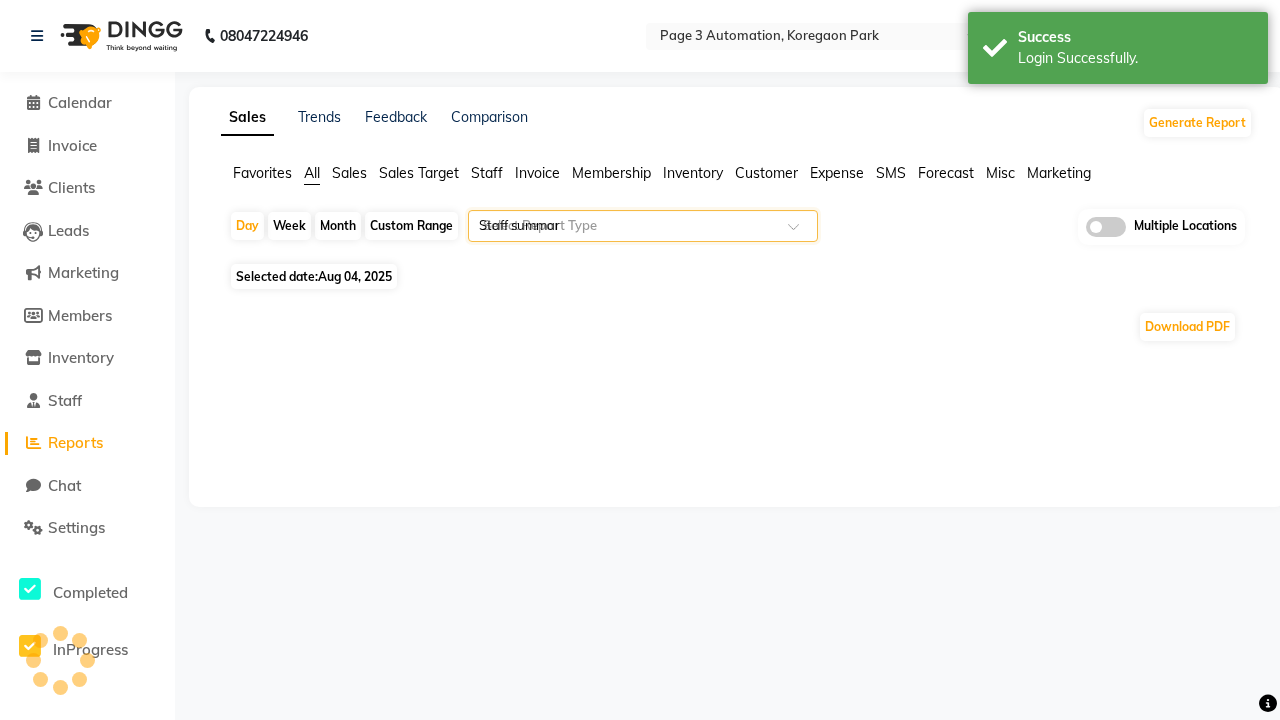 type on "Staff summary" 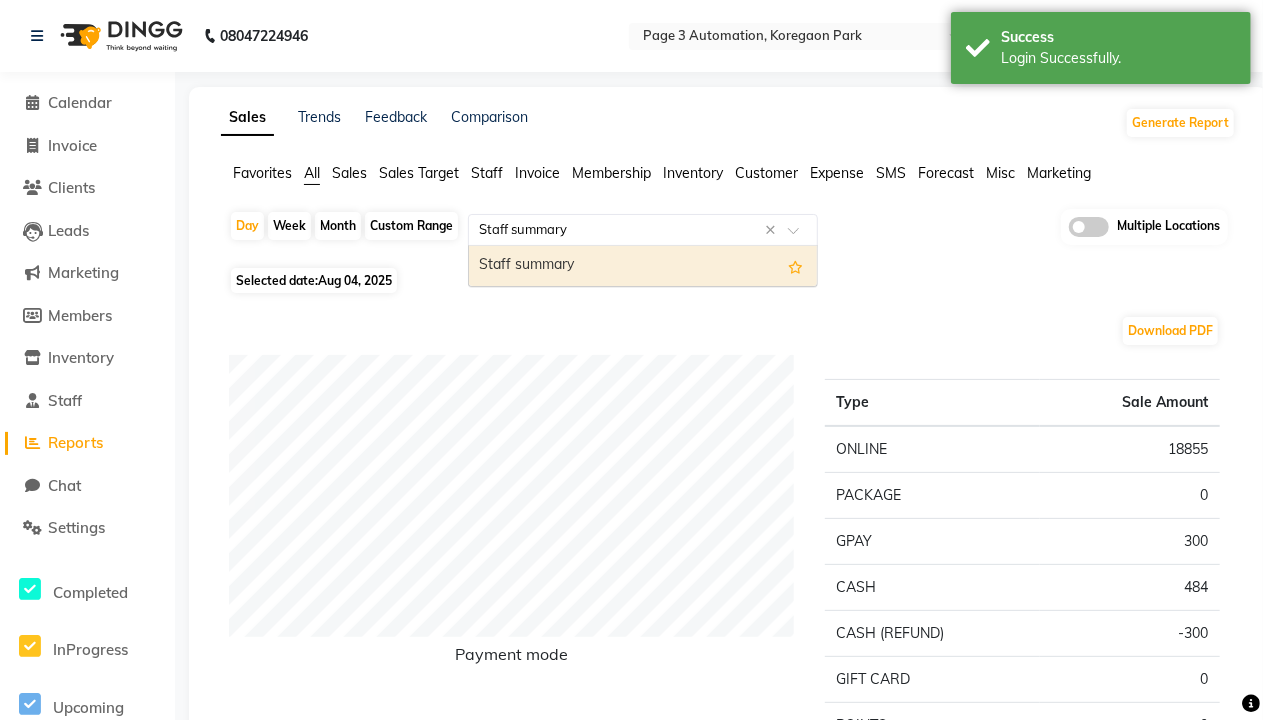 click on "Staff summary" at bounding box center [643, 266] 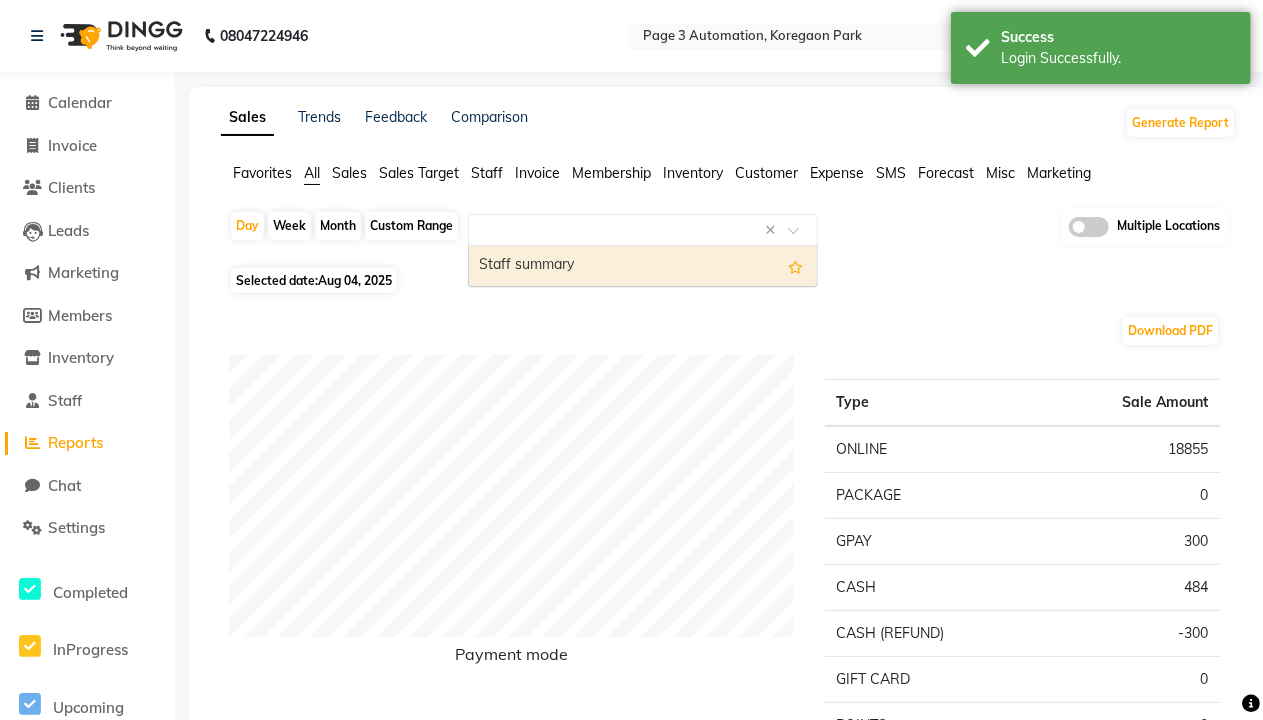 select on "full_report" 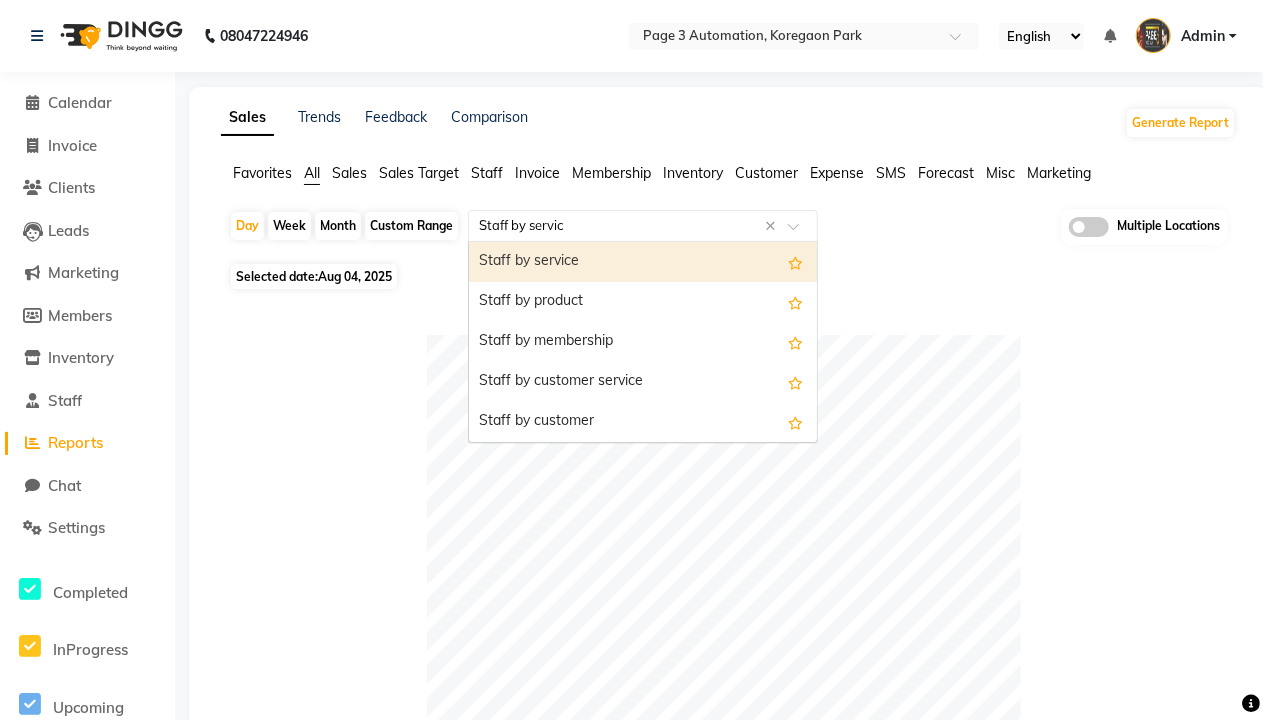 type on "Staff by service" 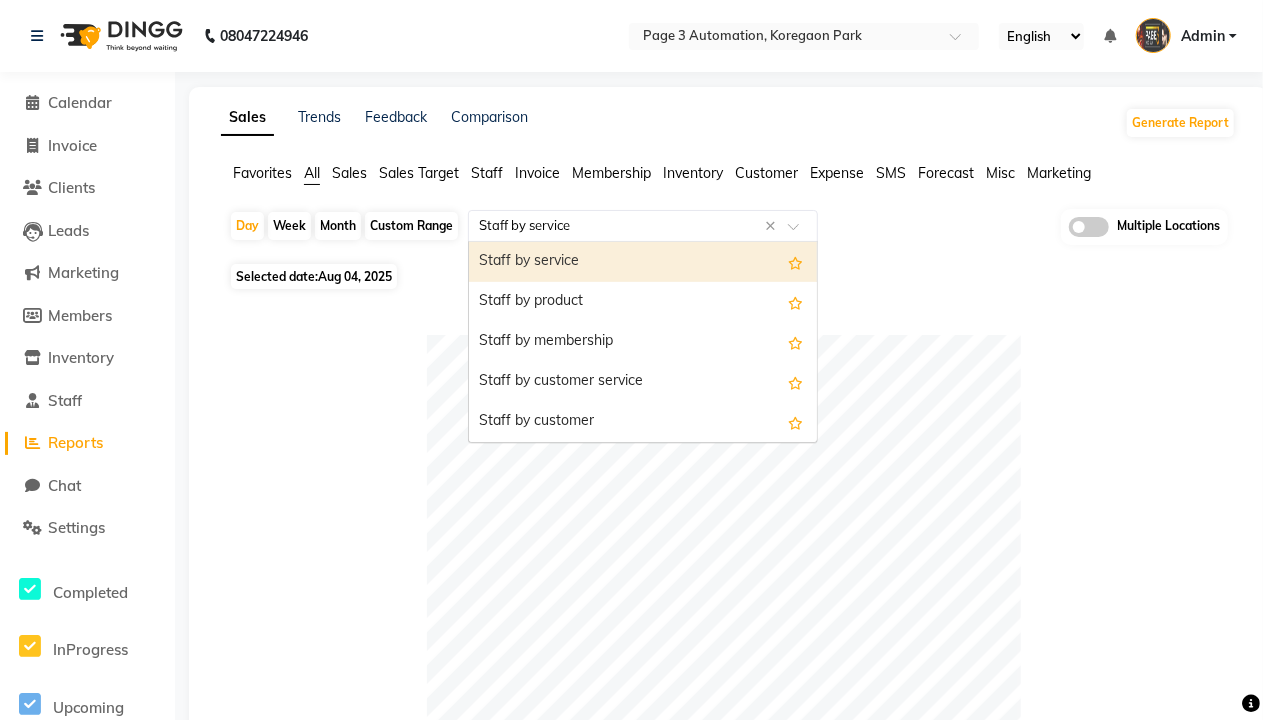 click on "Staff by service" at bounding box center [643, 262] 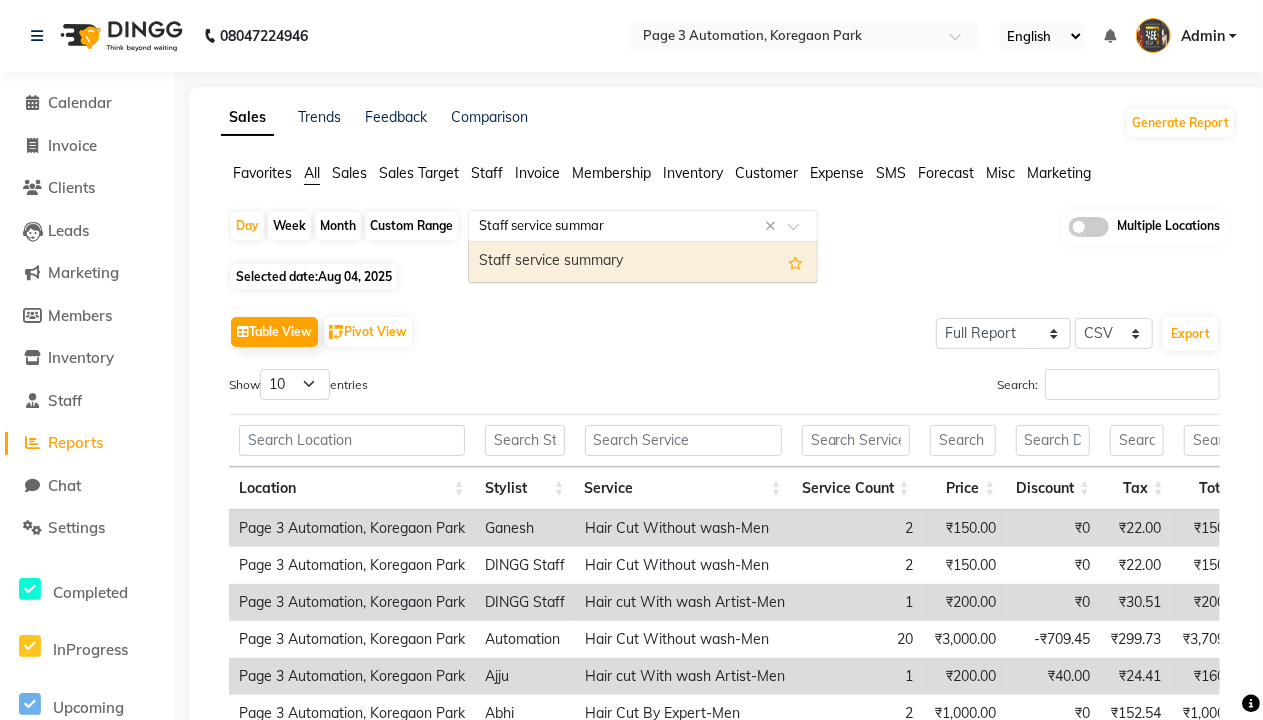 type on "Staff service summary" 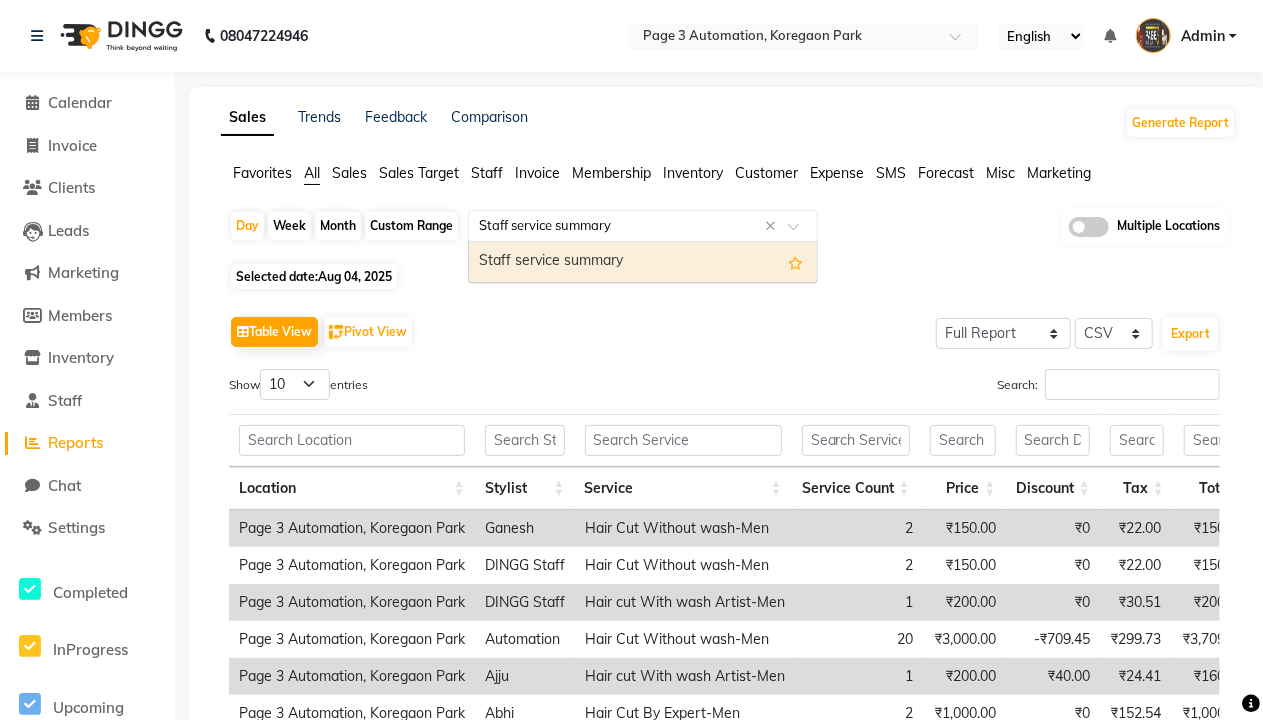 click on "Staff service summary" at bounding box center [643, 262] 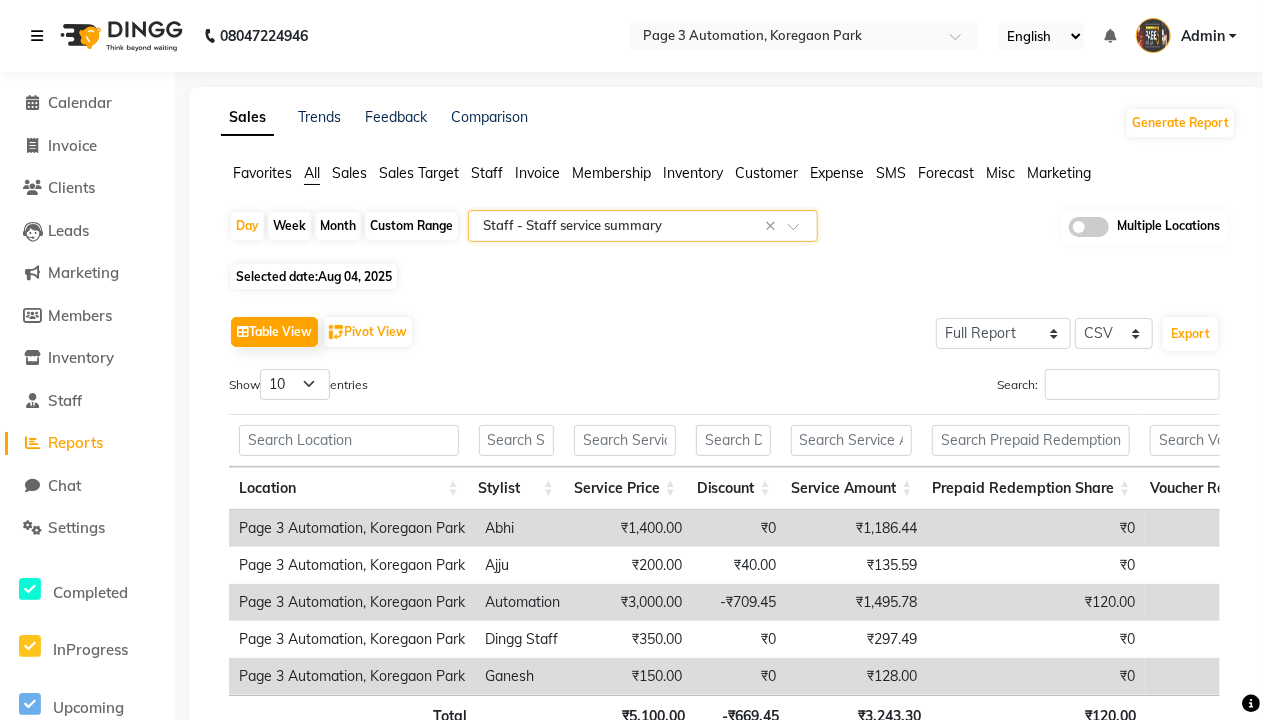 click at bounding box center [37, 36] 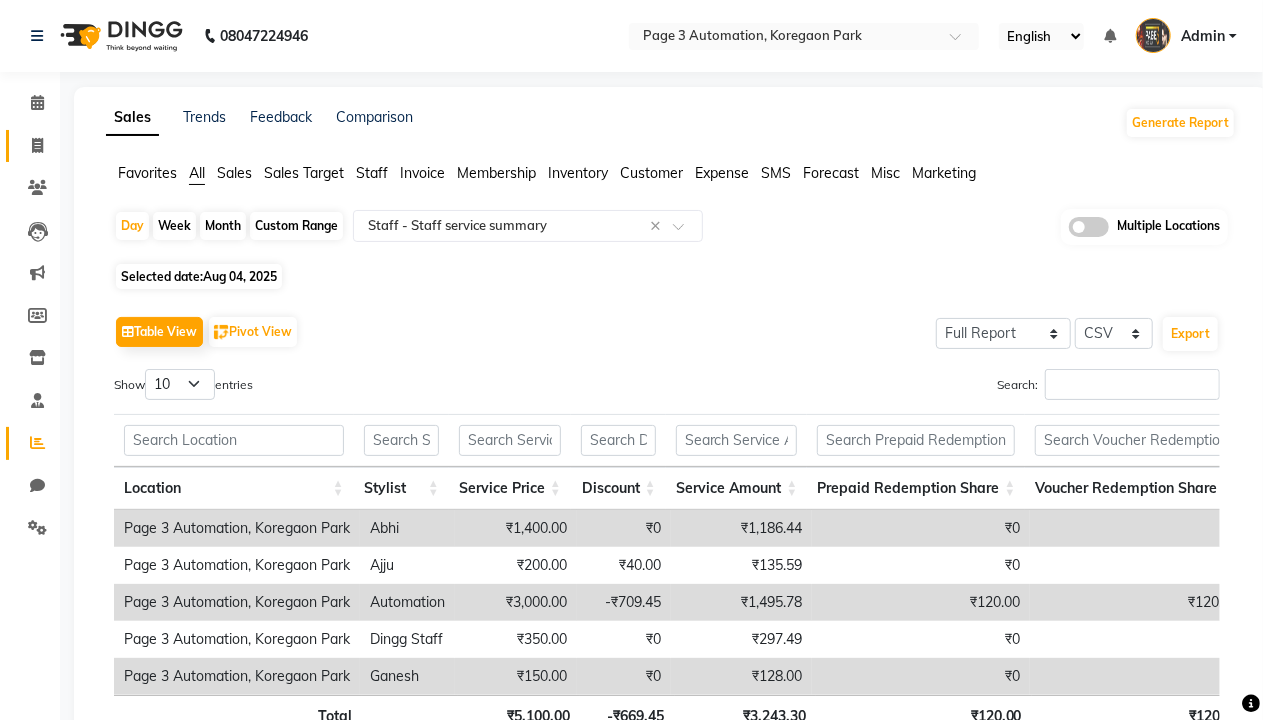click 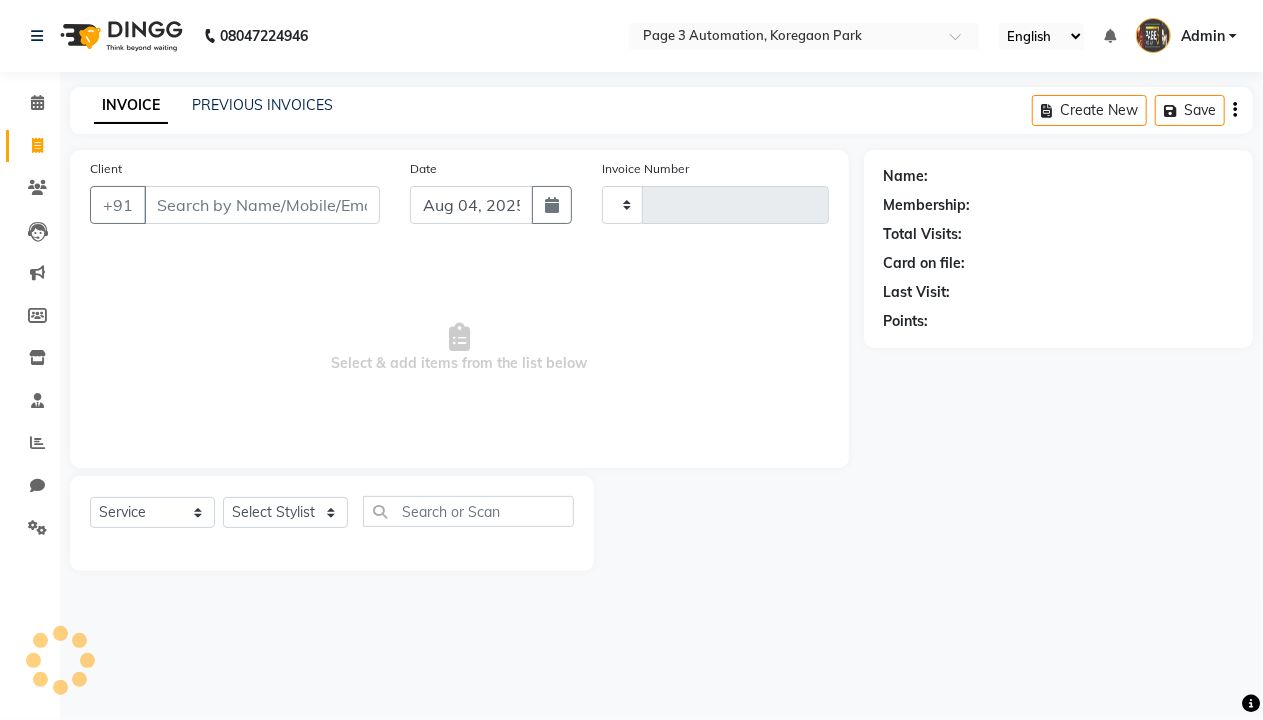 type on "7743" 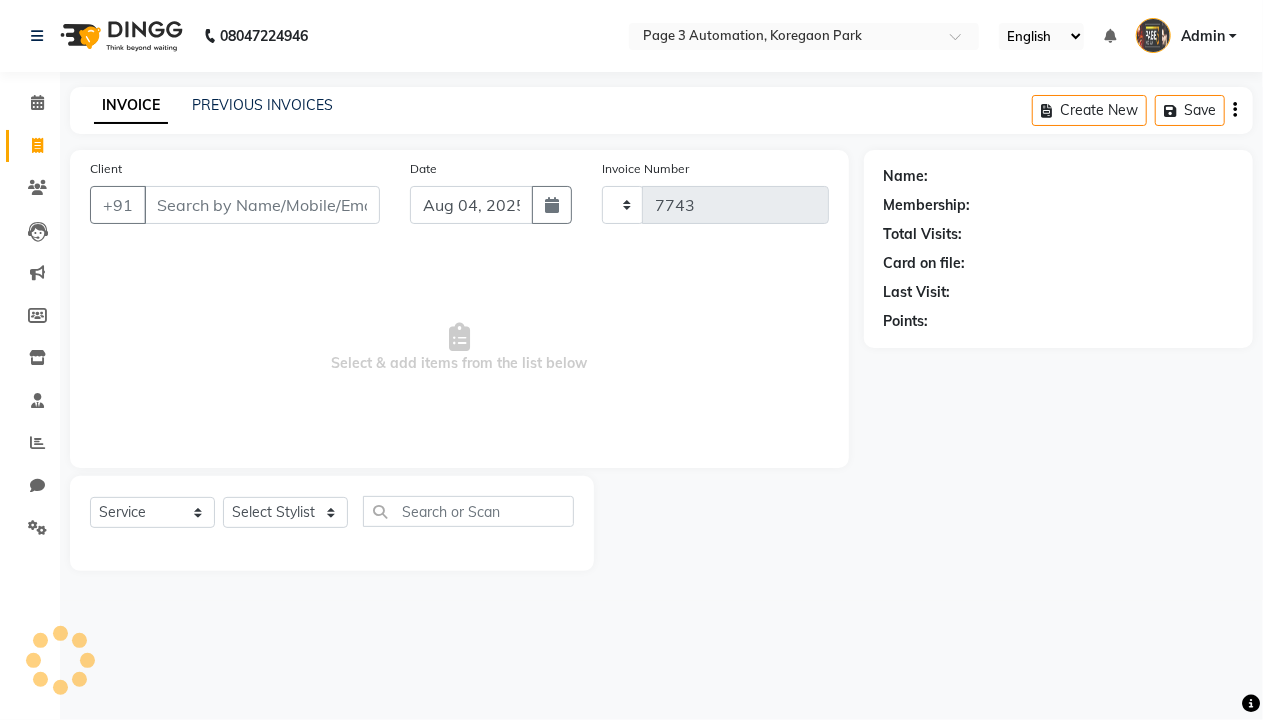 select on "2774" 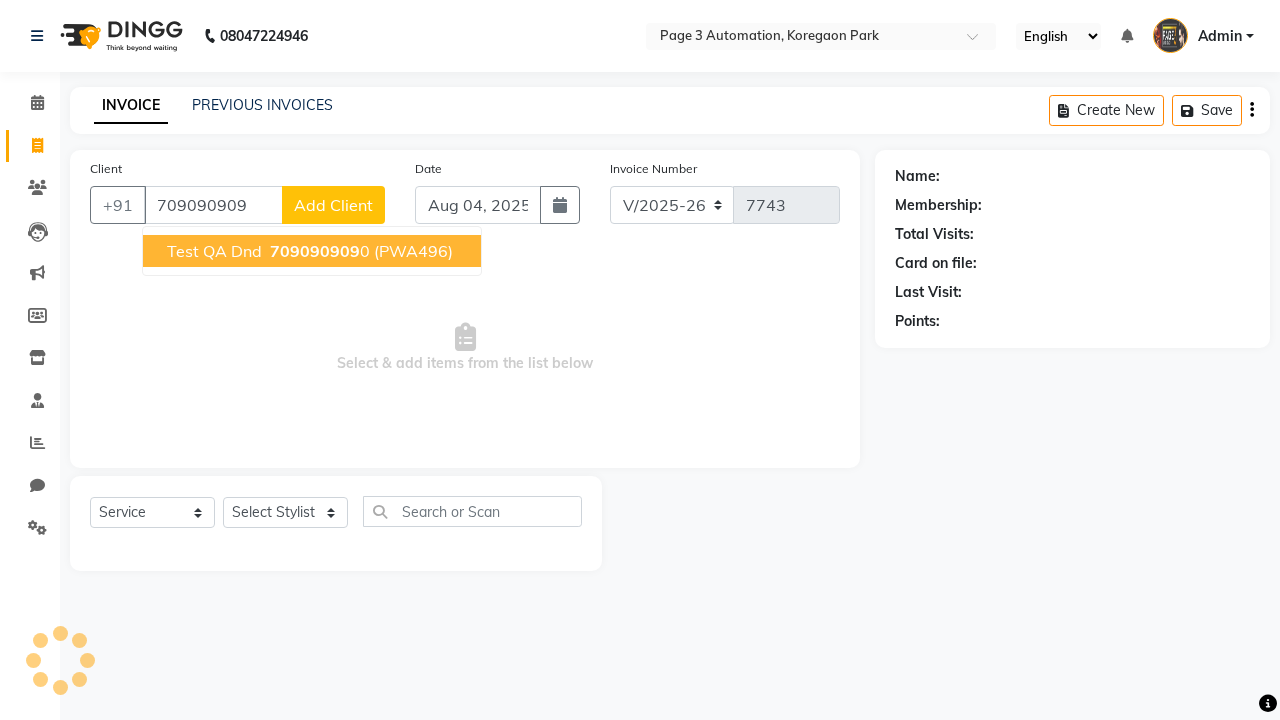 click on "709090909" at bounding box center (315, 251) 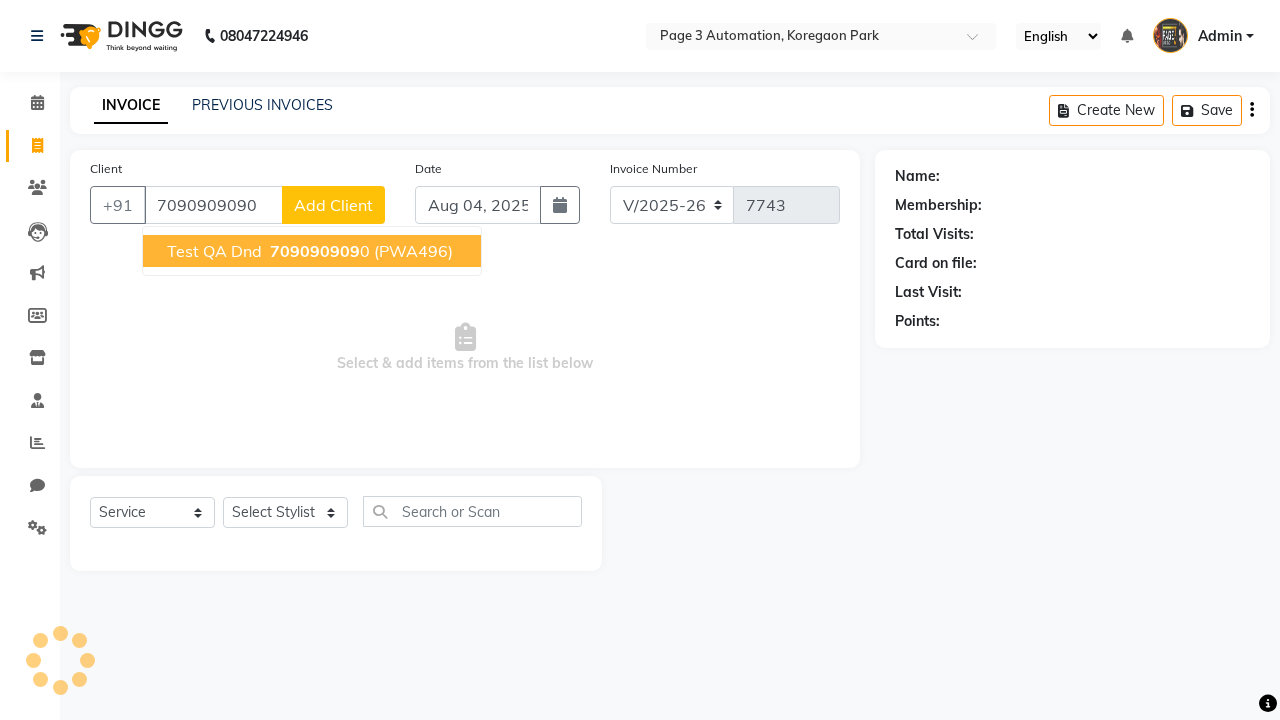 type on "7090909090" 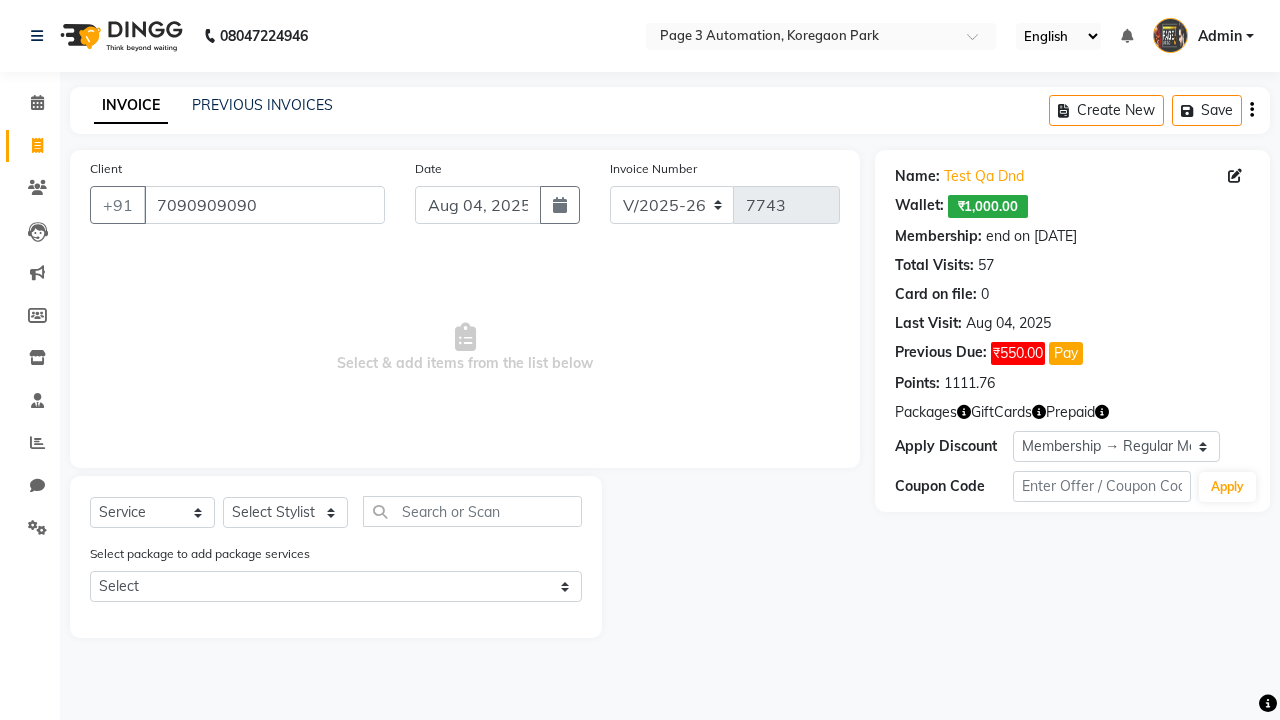 select on "0:" 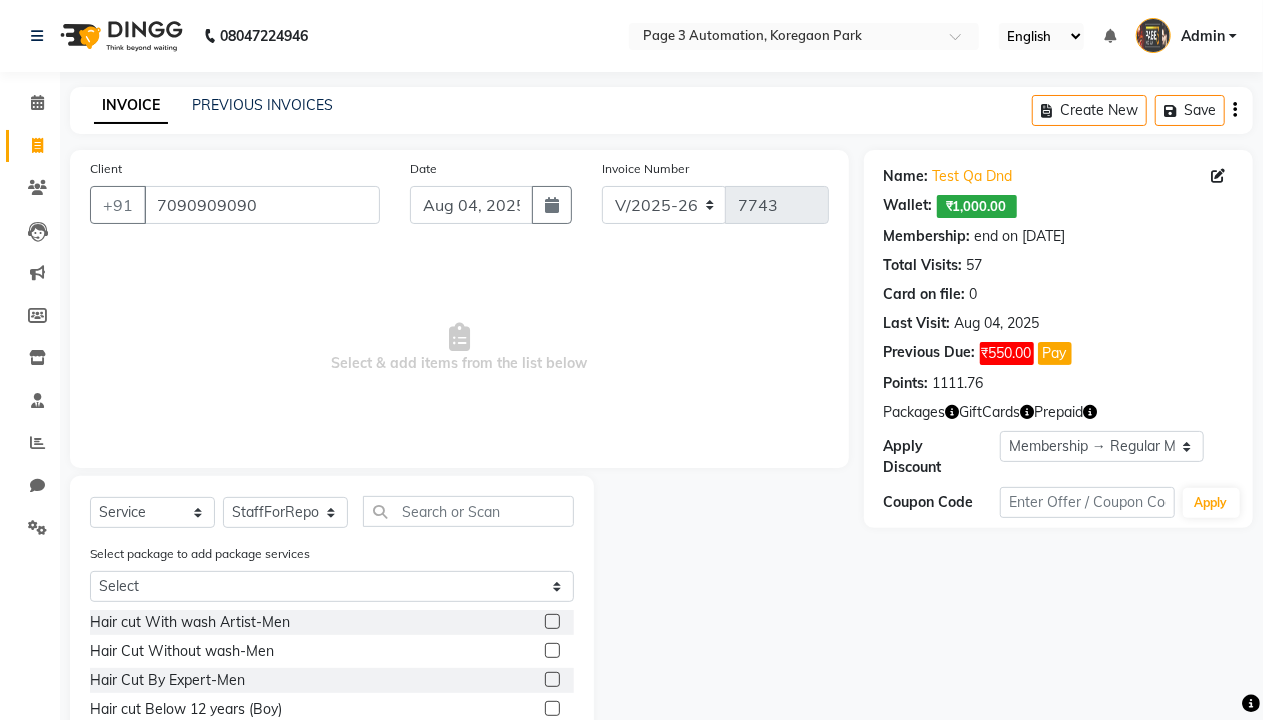 click 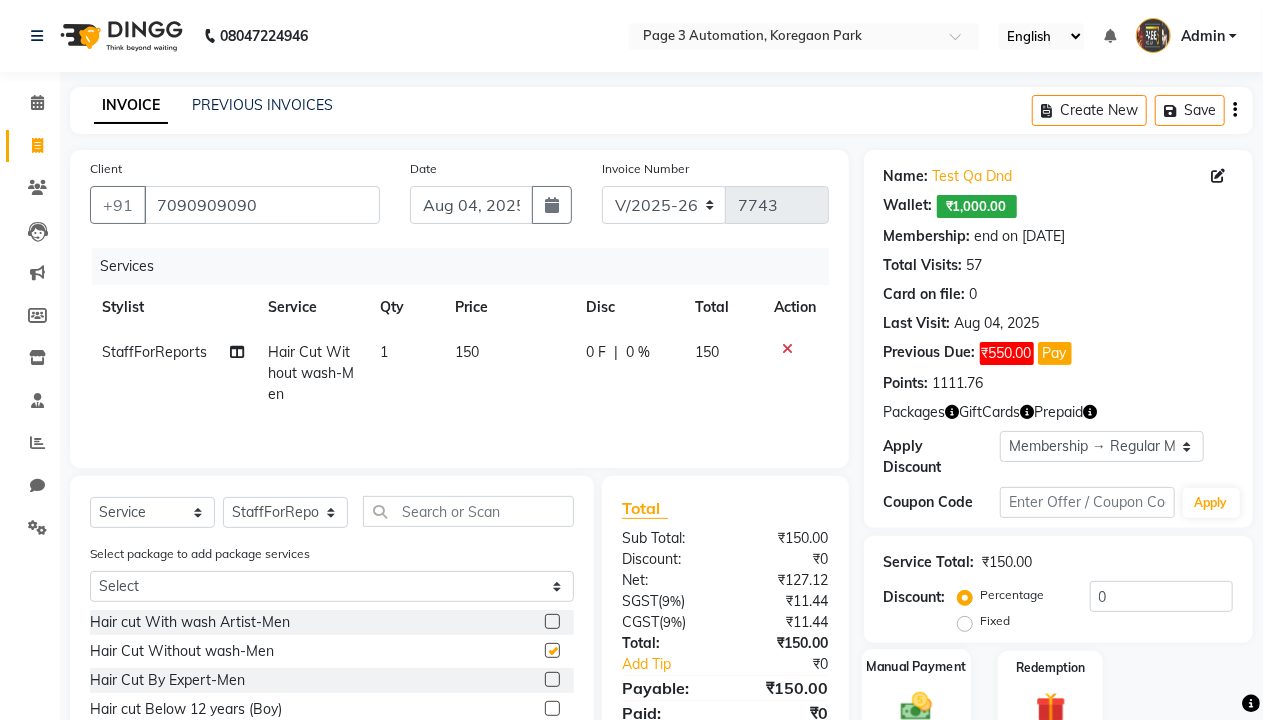 click 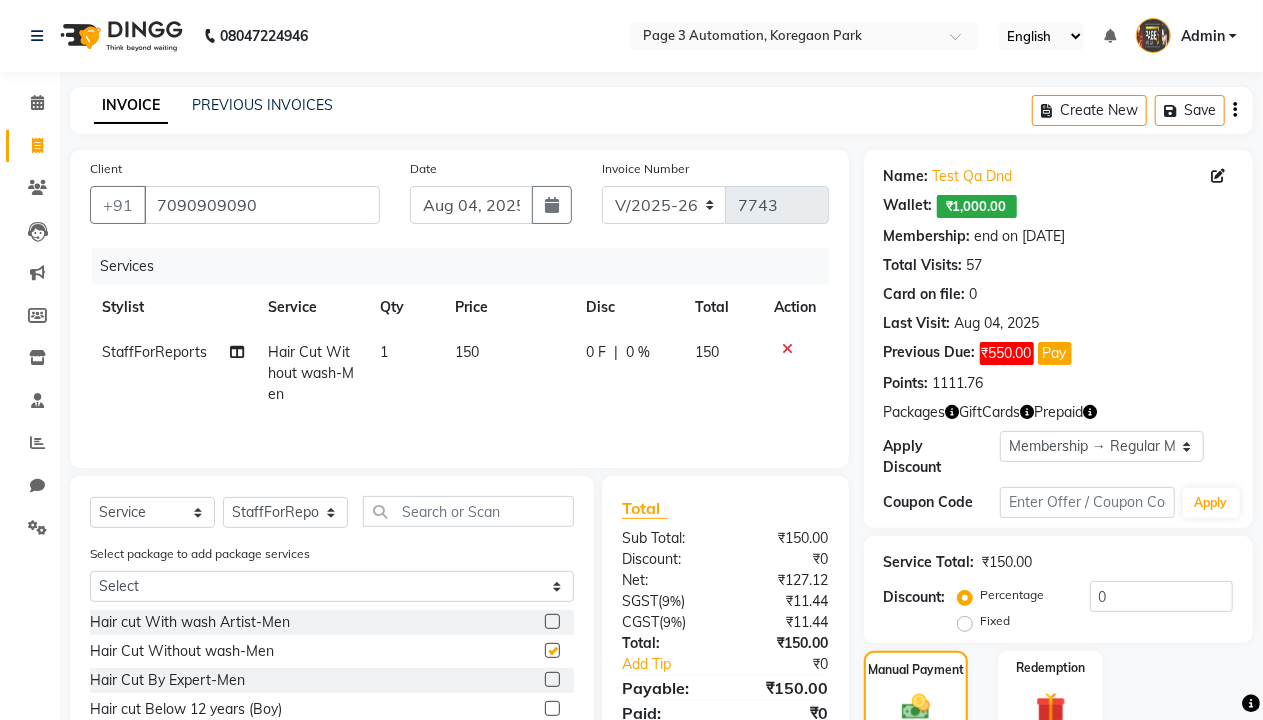 click on "ONLINE" 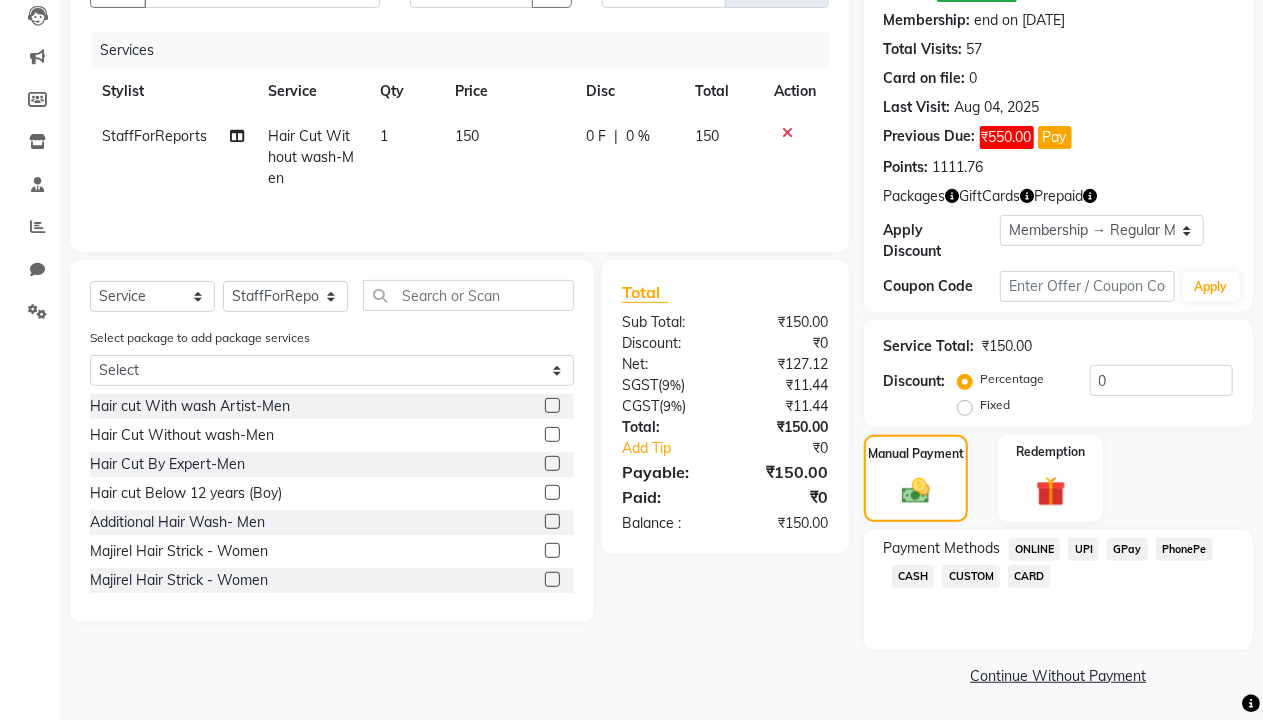 checkbox on "false" 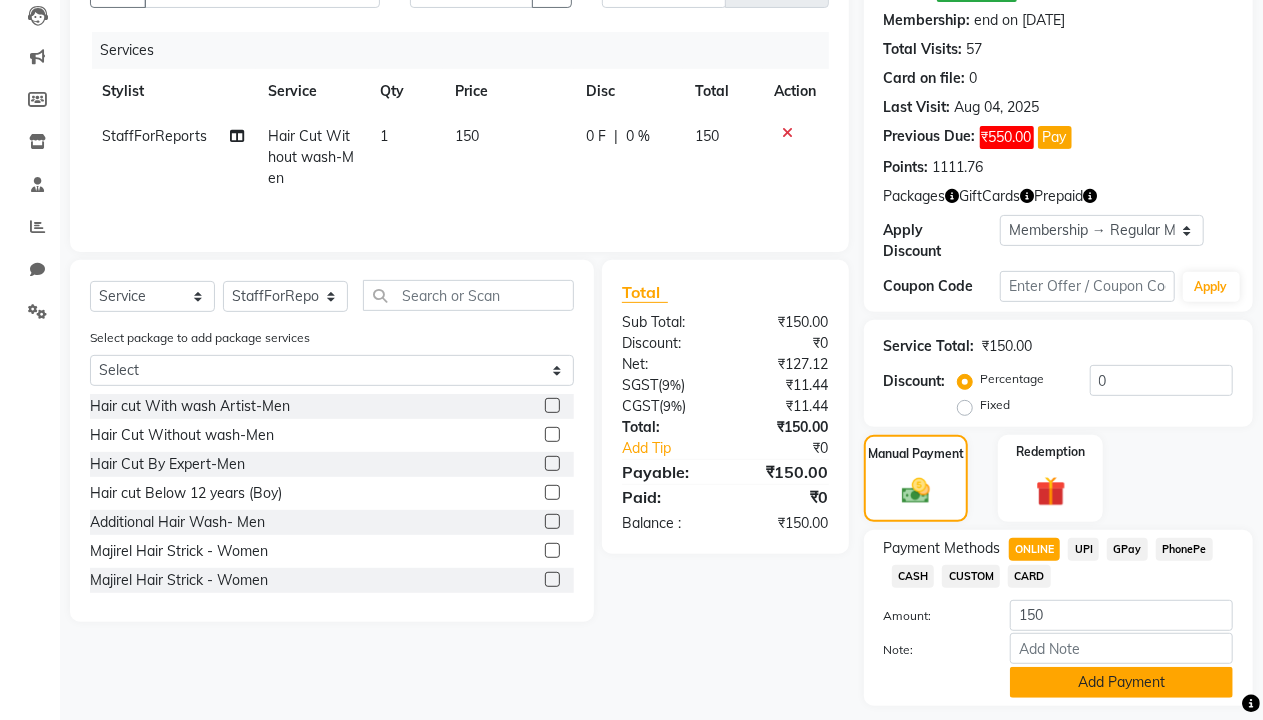 click on "Add Payment" 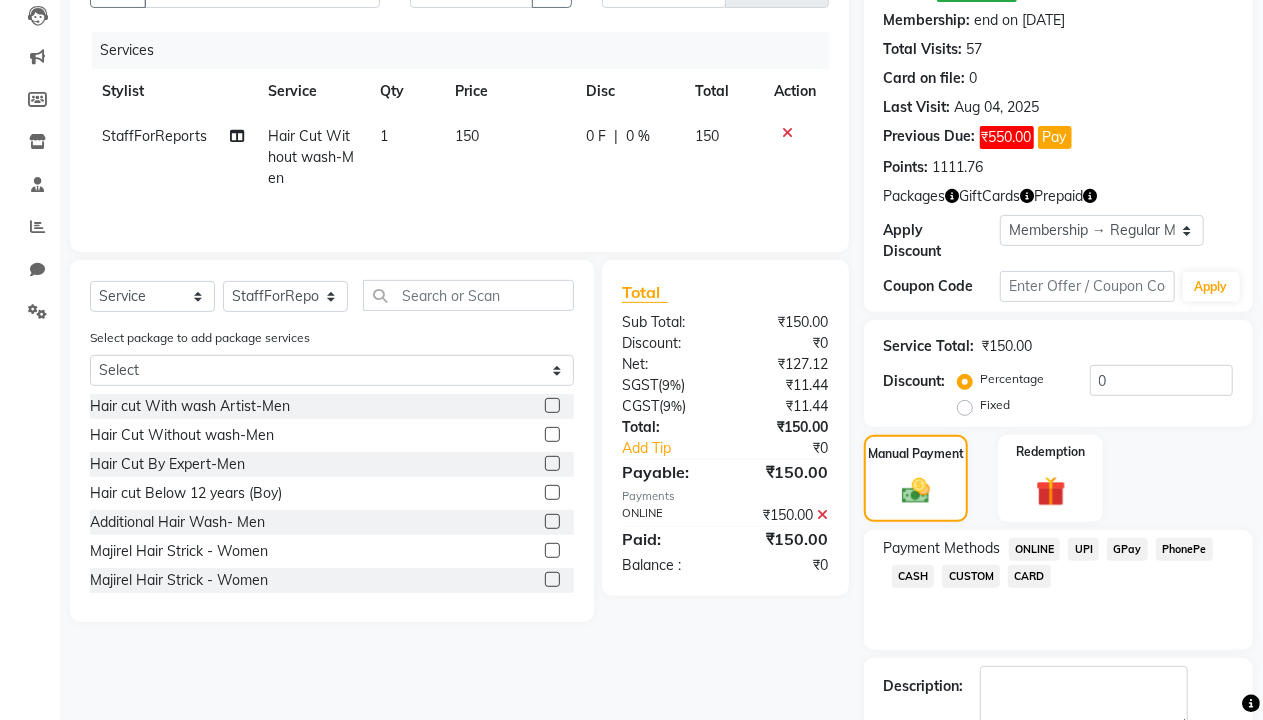 click 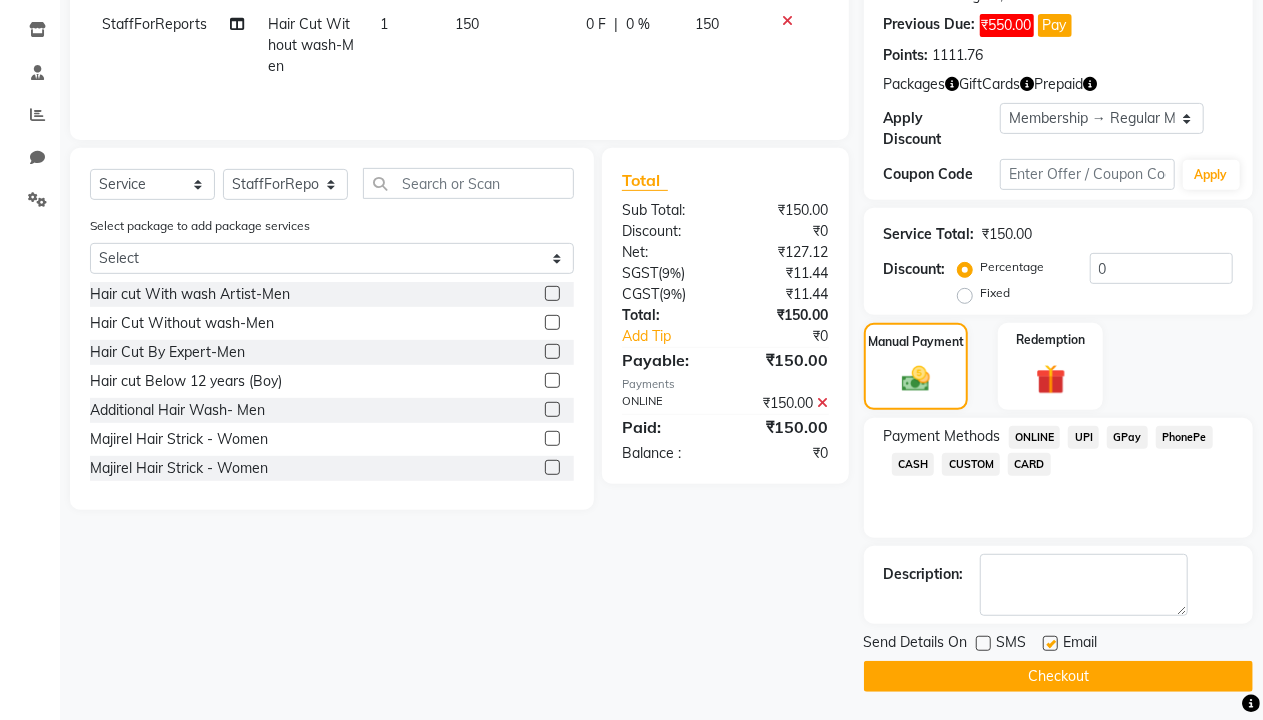 click 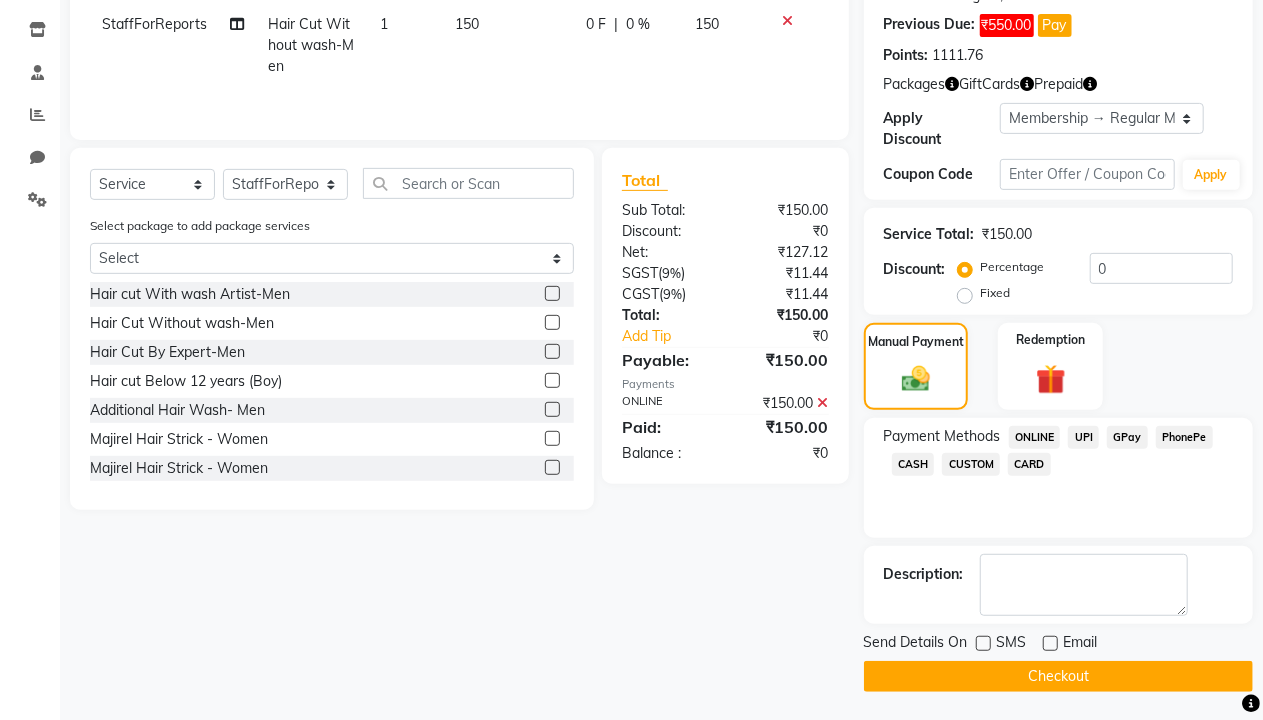 click on "Checkout" 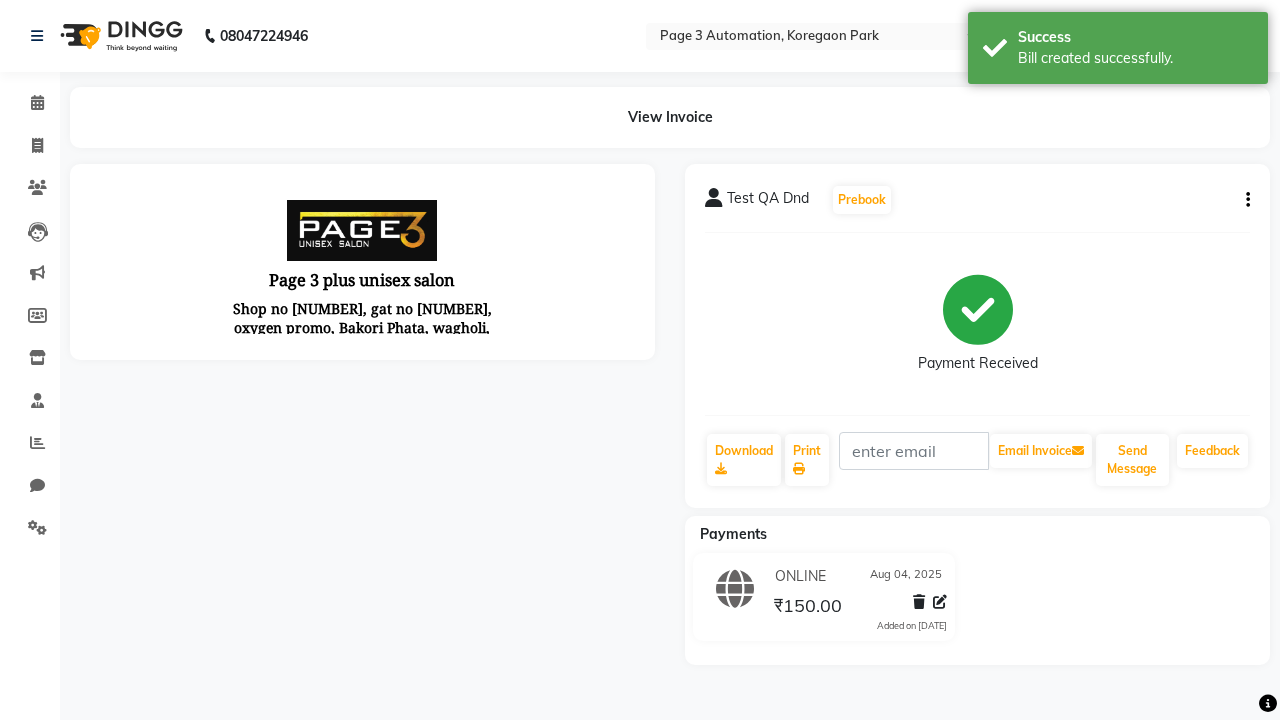 scroll, scrollTop: 0, scrollLeft: 0, axis: both 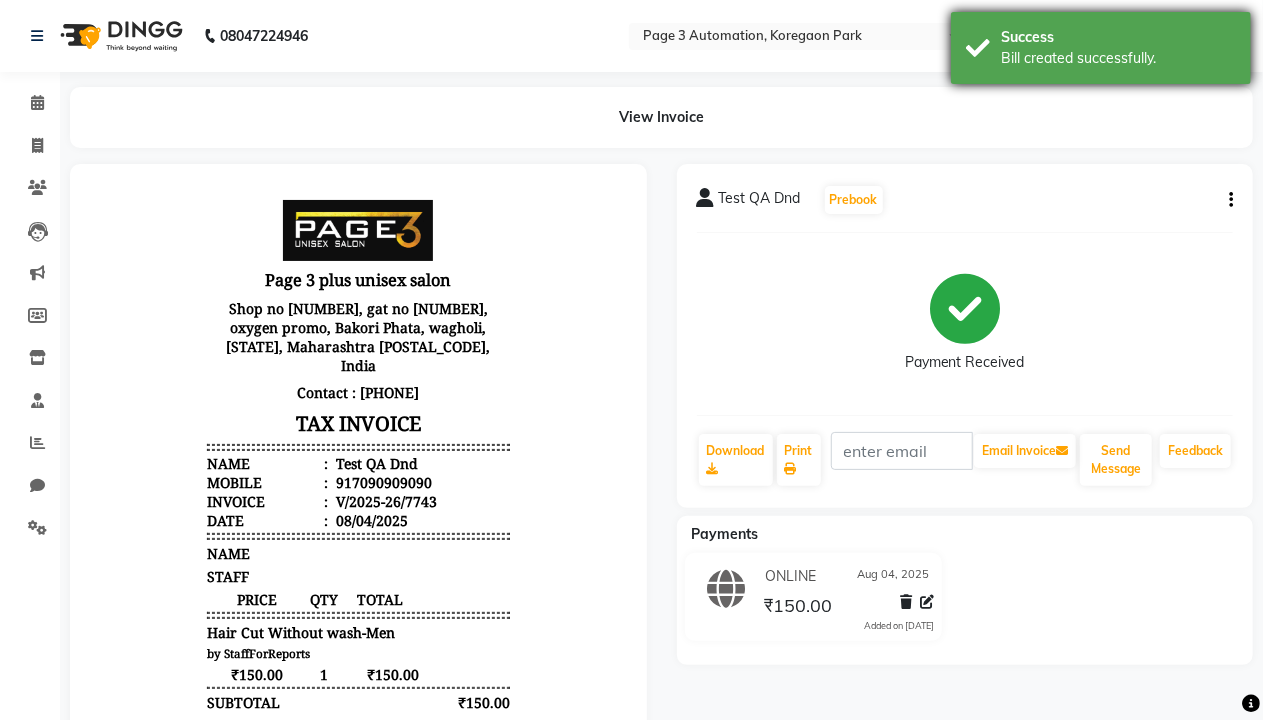 click on "Bill created successfully." at bounding box center (1118, 58) 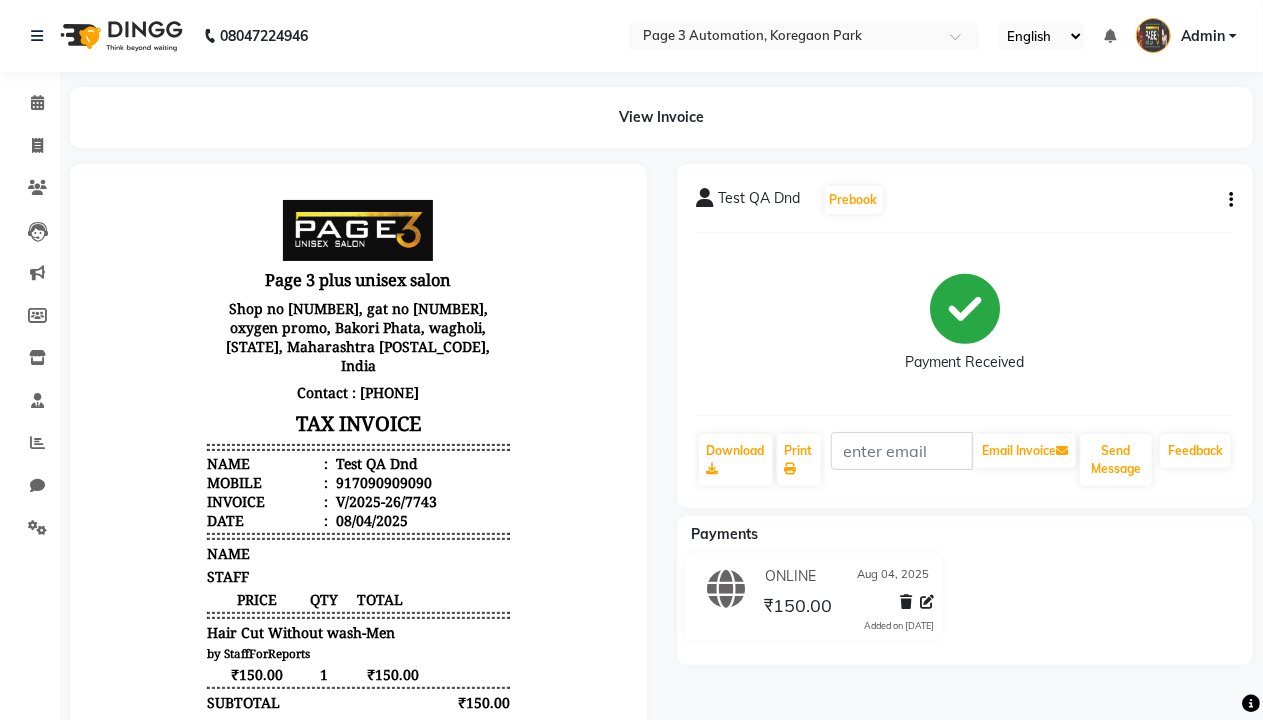 click on "Admin" at bounding box center [1203, 36] 